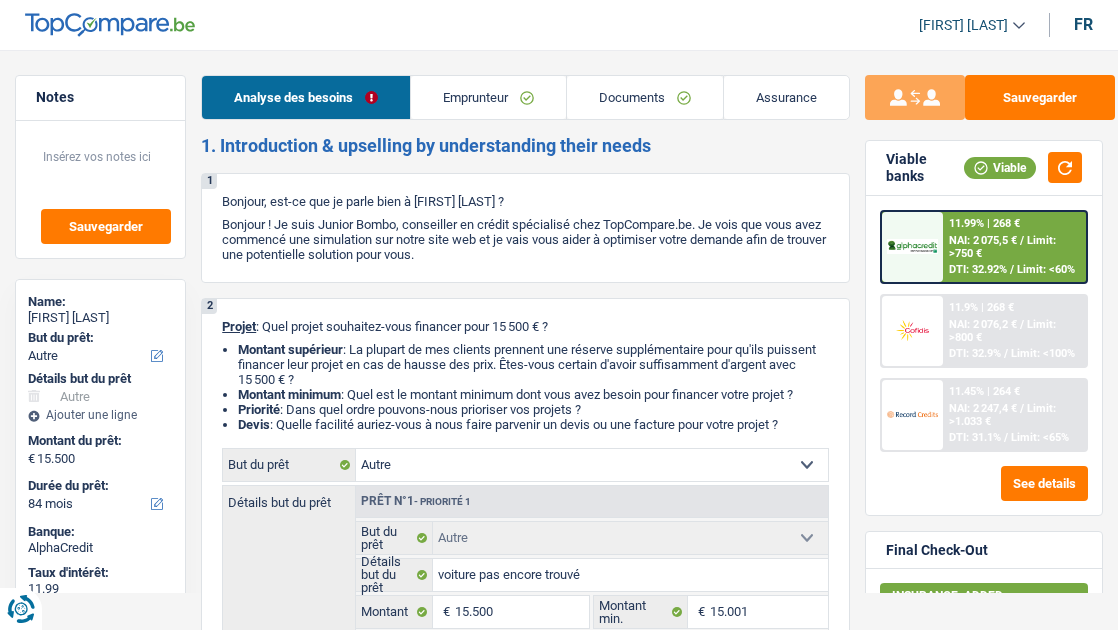 select on "other" 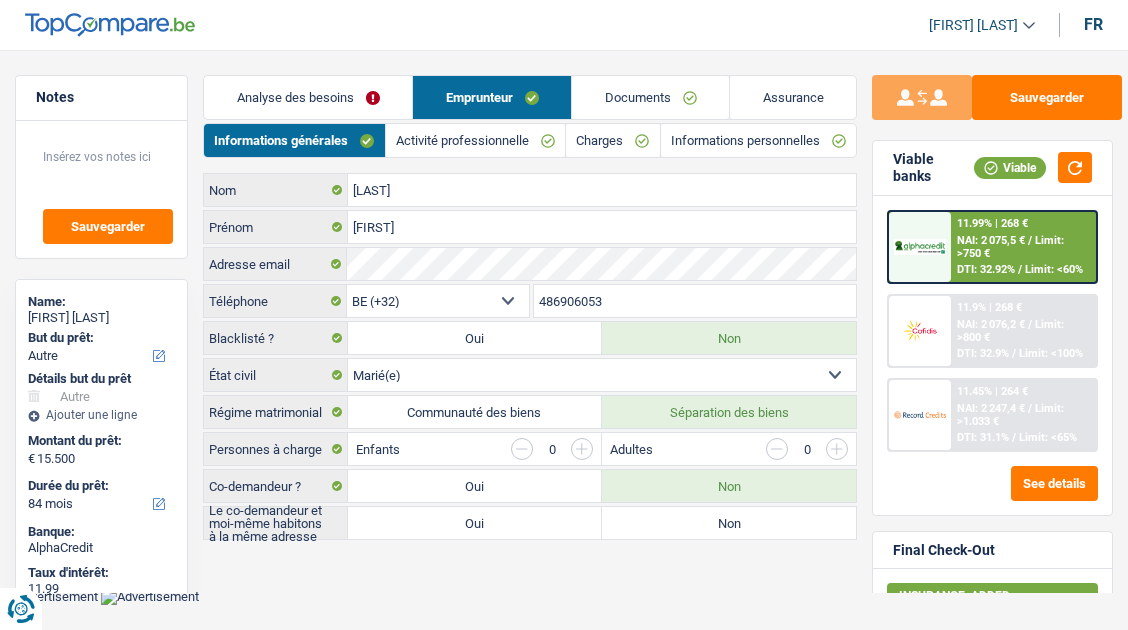 click on "Activité professionnelle" at bounding box center (476, 140) 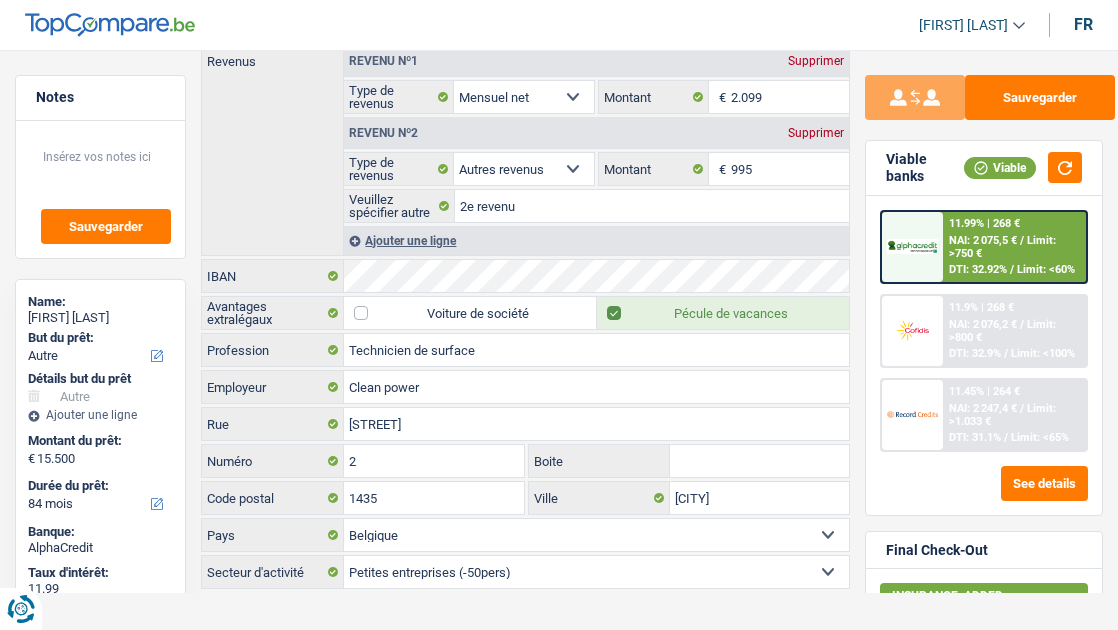 scroll, scrollTop: 322, scrollLeft: 0, axis: vertical 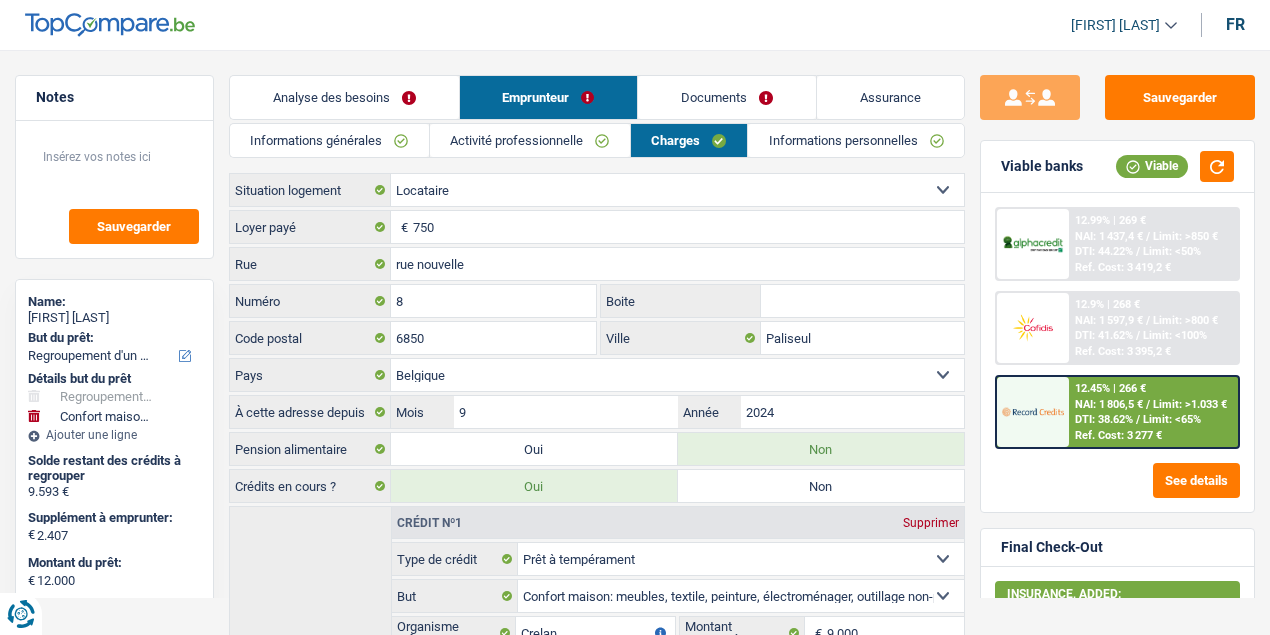 select on "refinancing" 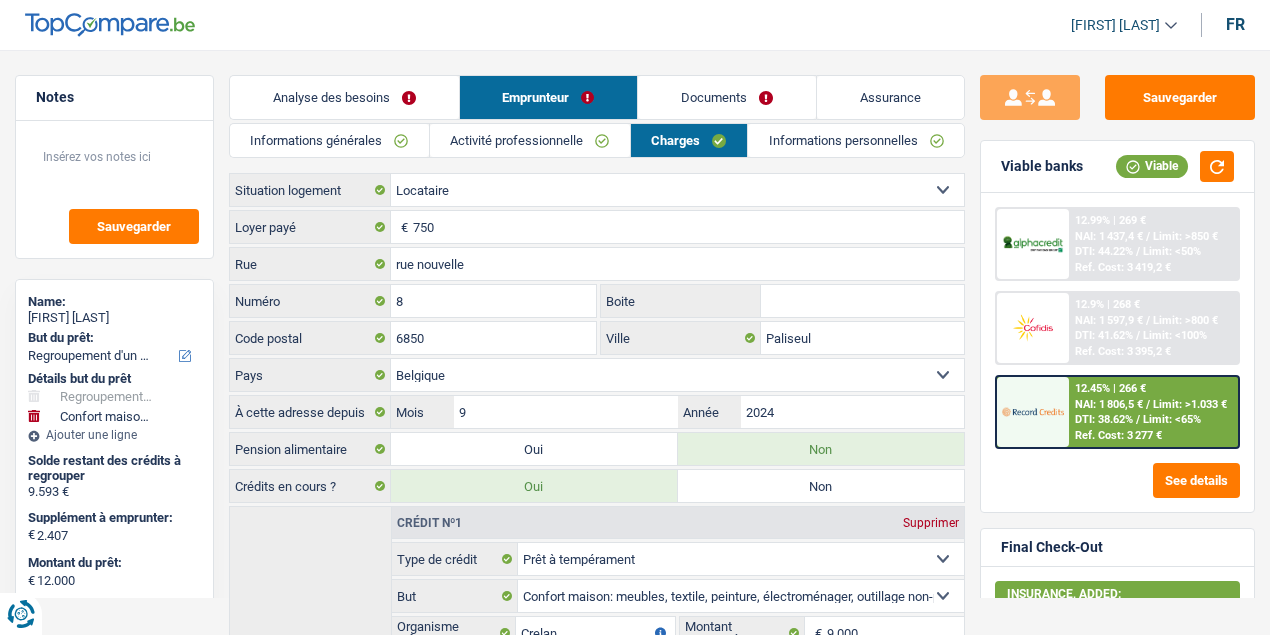 select on "refinancing" 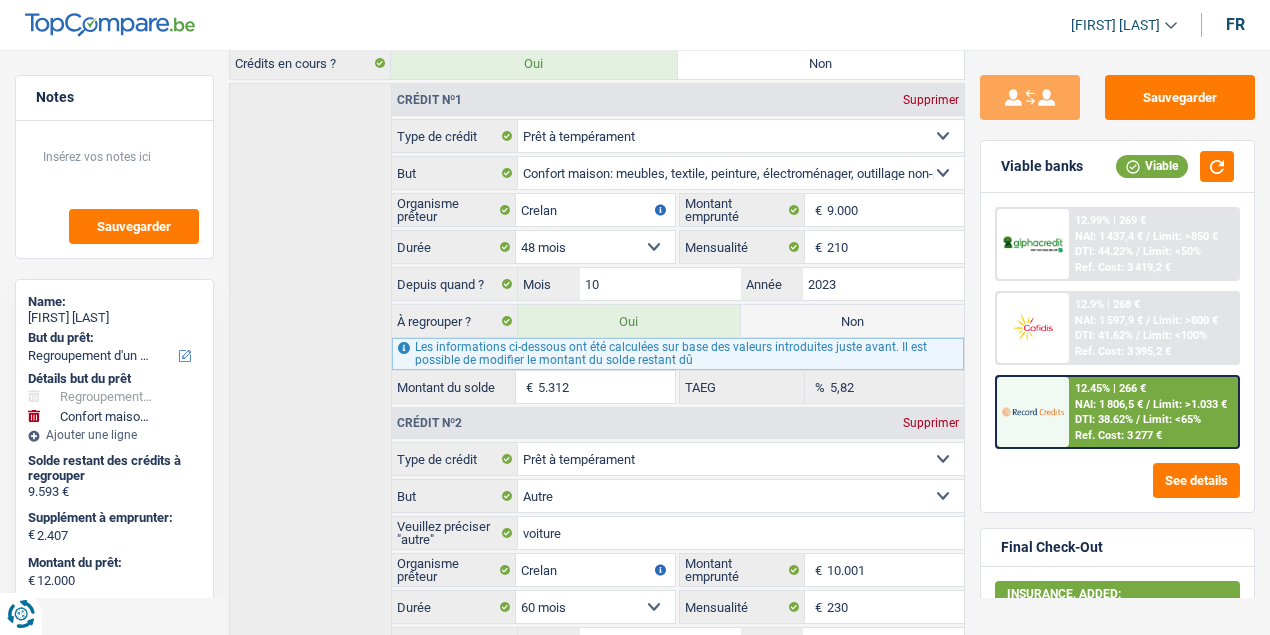 scroll, scrollTop: 691, scrollLeft: 0, axis: vertical 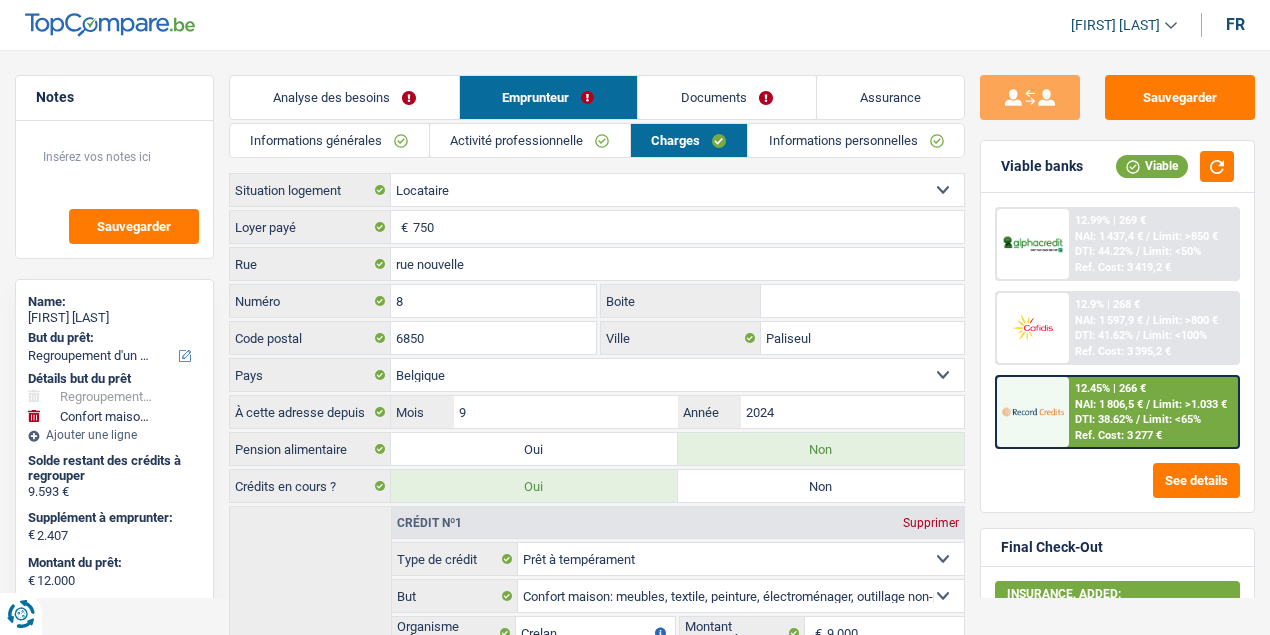 click on "Informations générales" at bounding box center (329, 140) 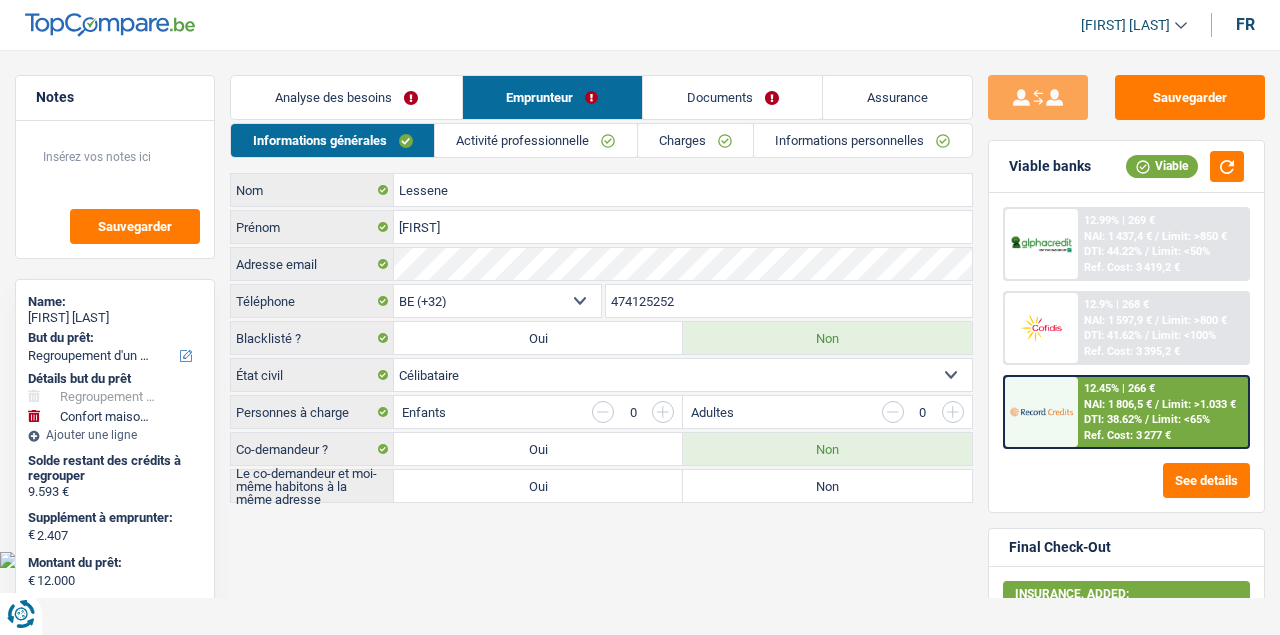 click on "474125252" at bounding box center (789, 301) 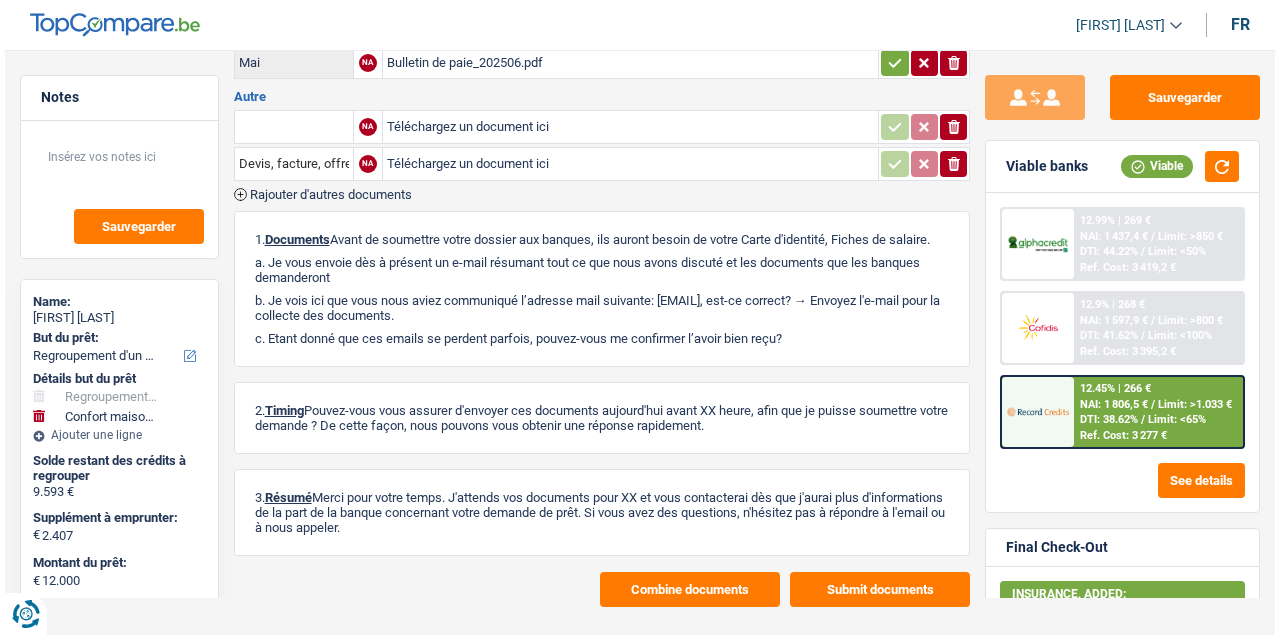 scroll, scrollTop: 361, scrollLeft: 0, axis: vertical 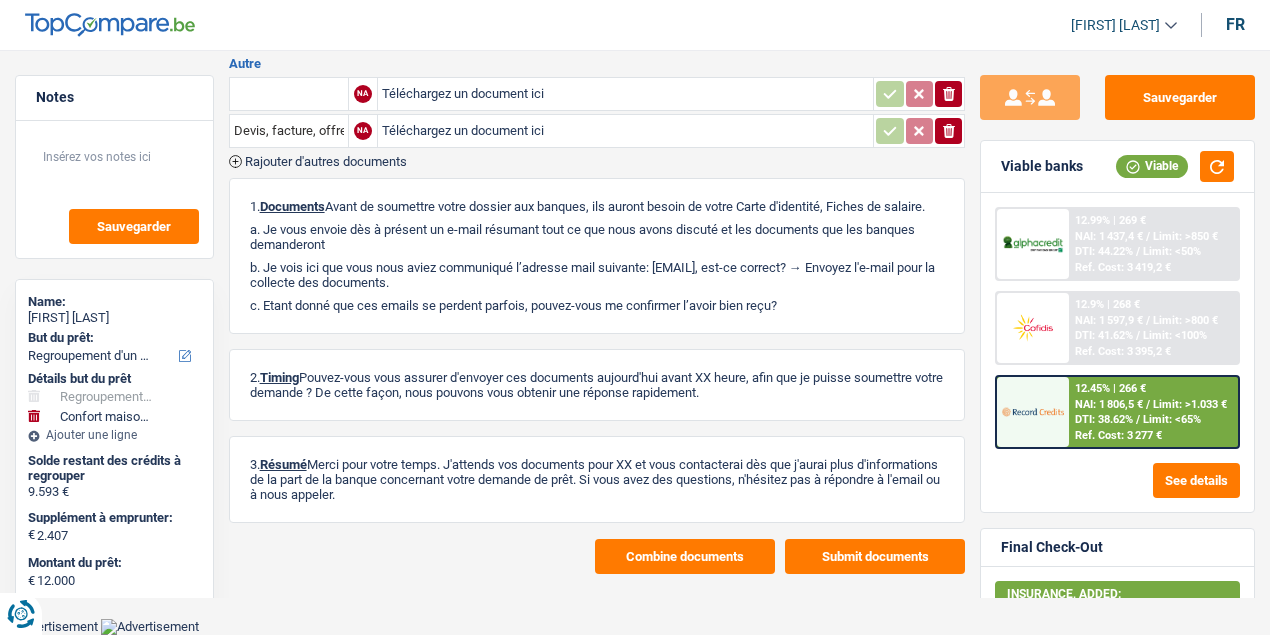 click on "Combine documents" at bounding box center [685, 556] 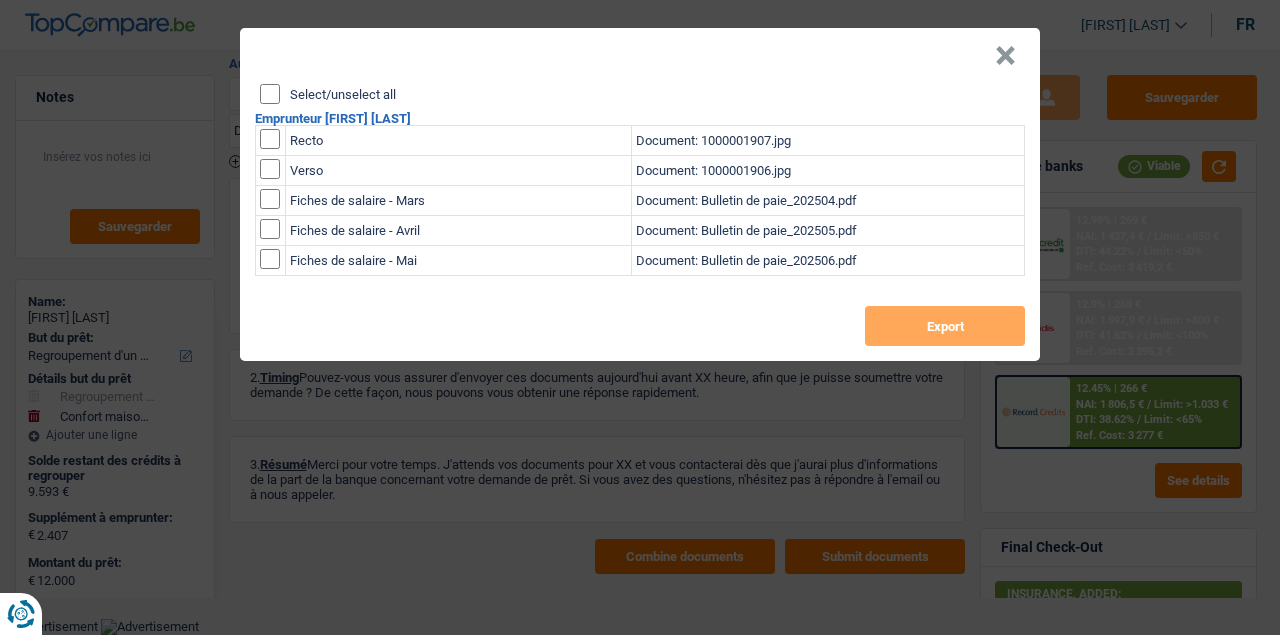 click at bounding box center [270, 139] 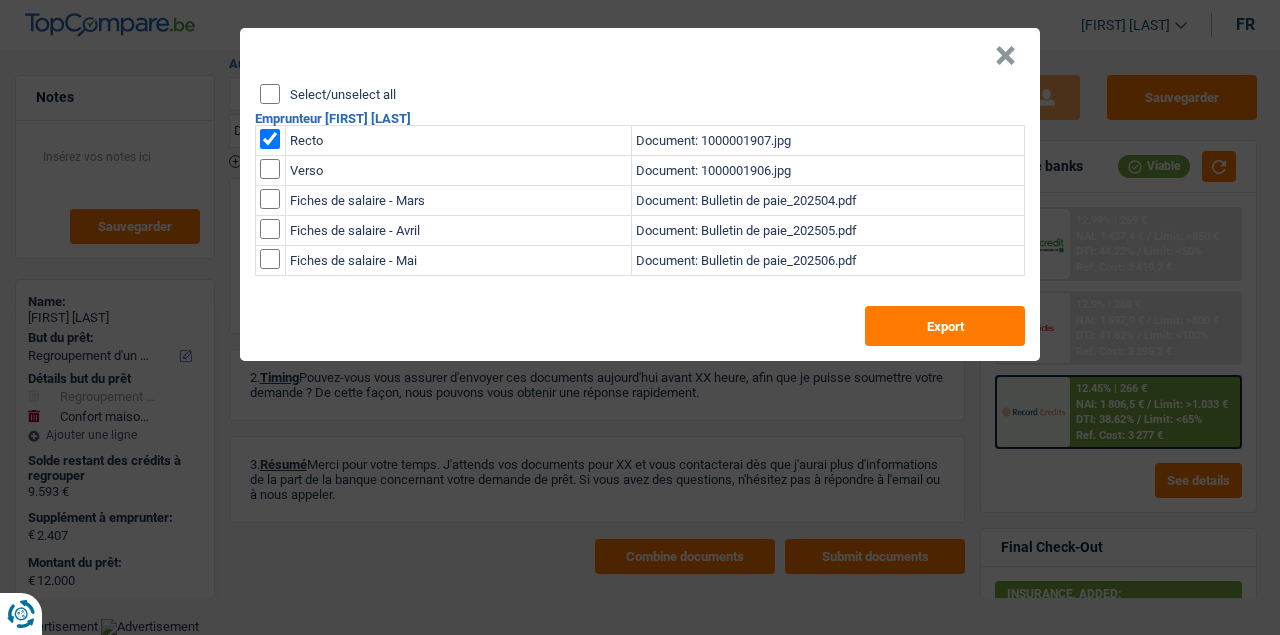 click at bounding box center [270, 139] 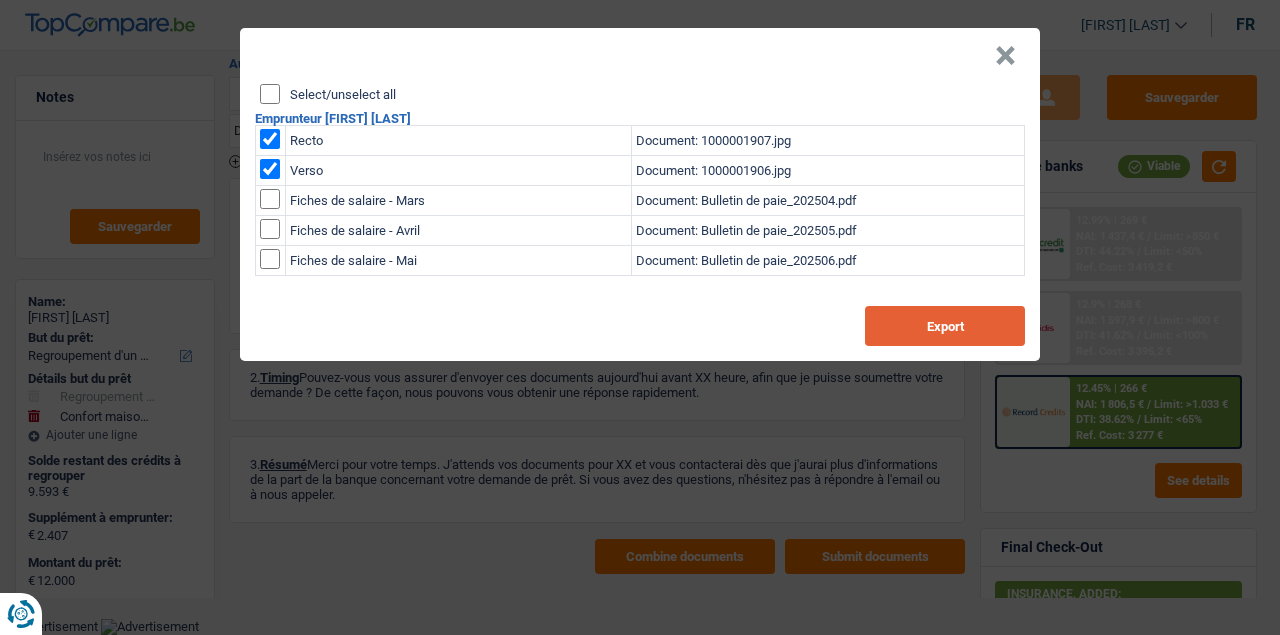 click on "Export" at bounding box center [945, 326] 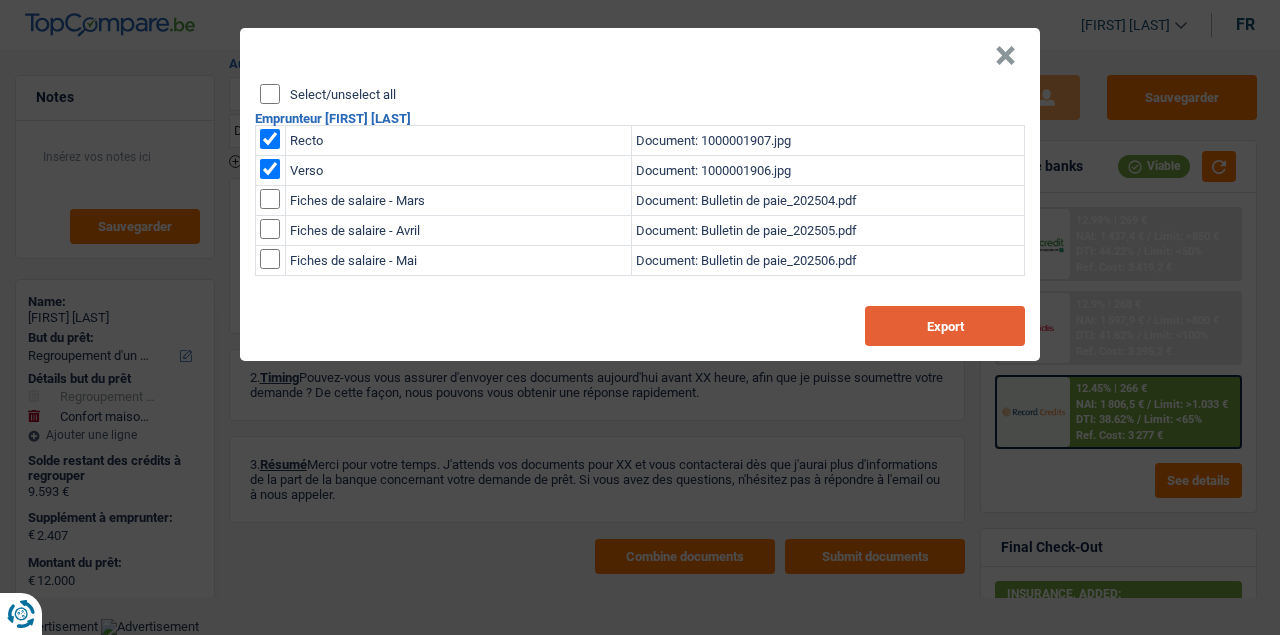 type 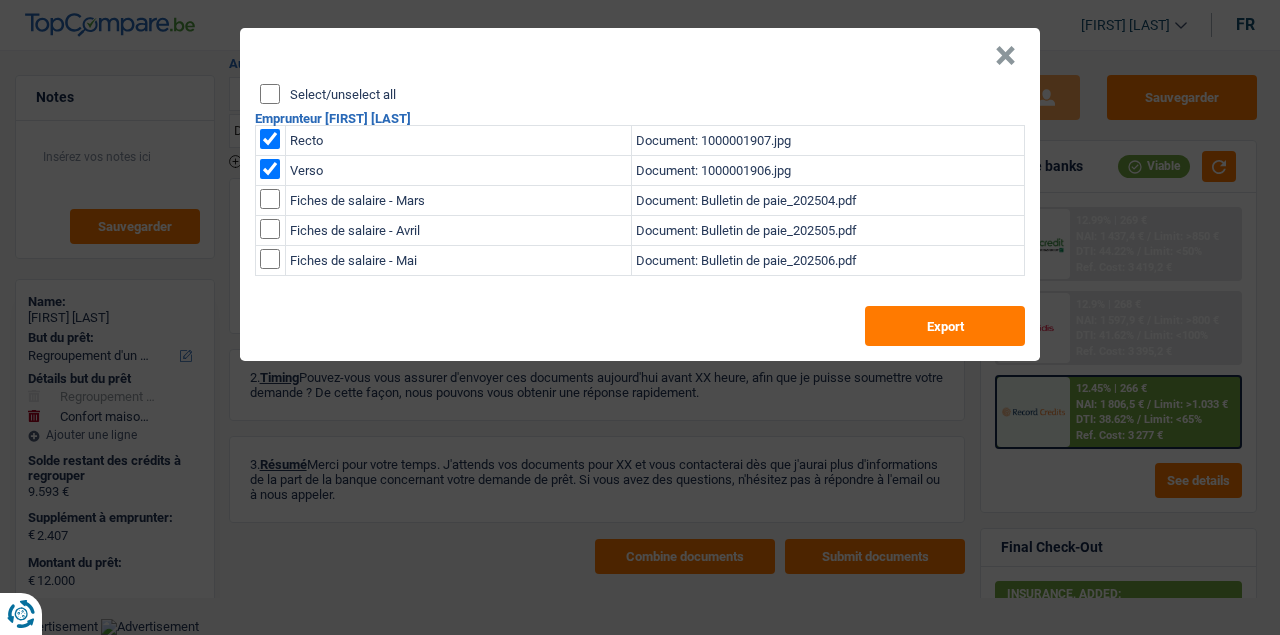 click on "×" at bounding box center [640, 56] 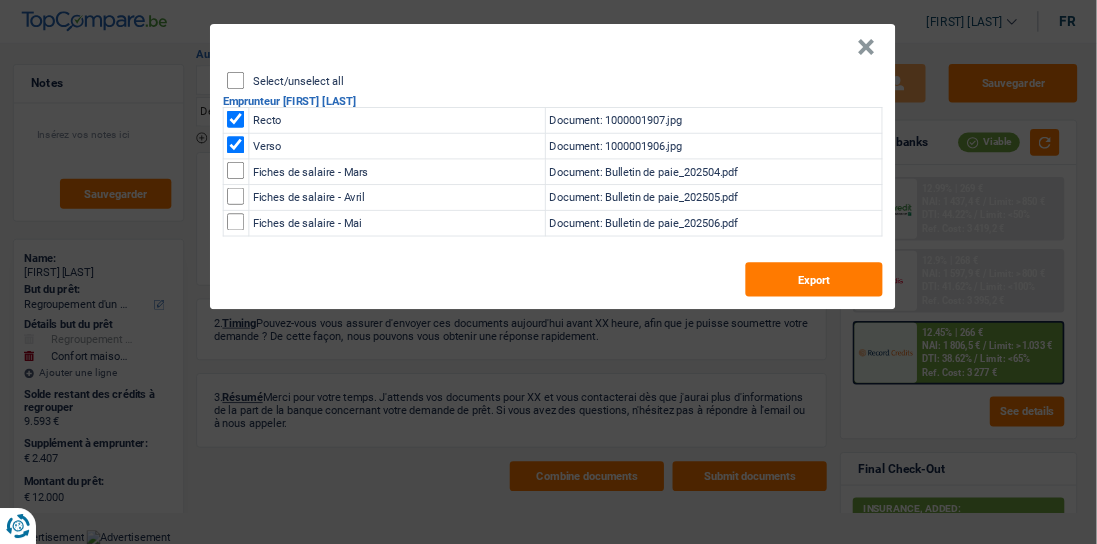 scroll, scrollTop: 361, scrollLeft: 0, axis: vertical 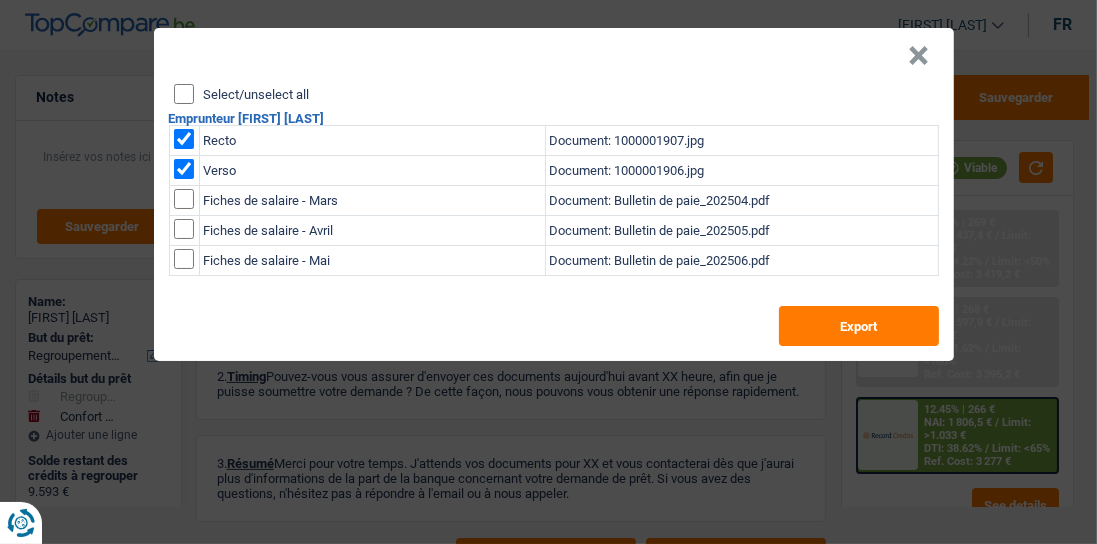 click on "×" at bounding box center (919, 56) 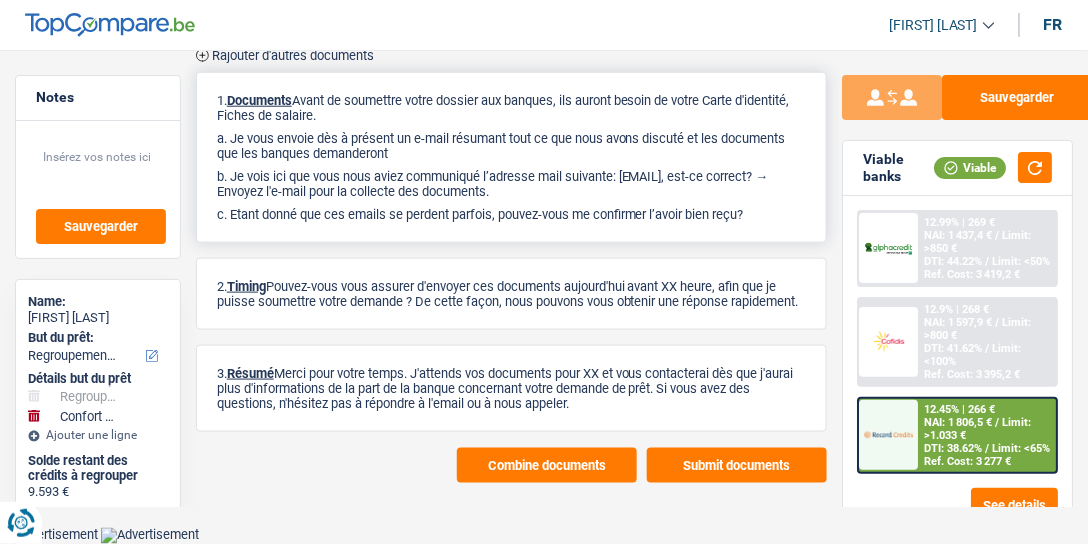 scroll, scrollTop: 0, scrollLeft: 0, axis: both 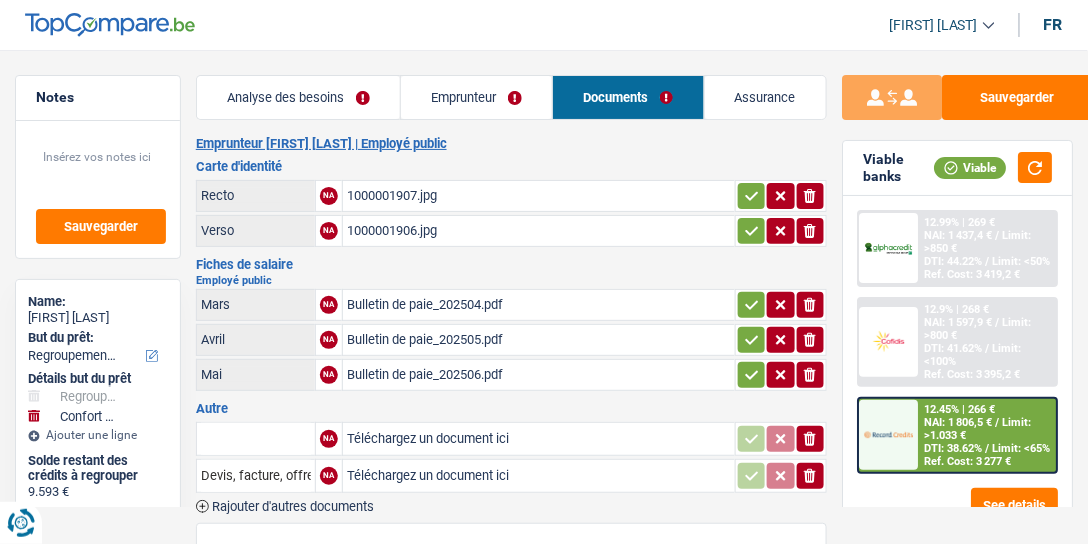click on "Analyse des besoins" at bounding box center (298, 97) 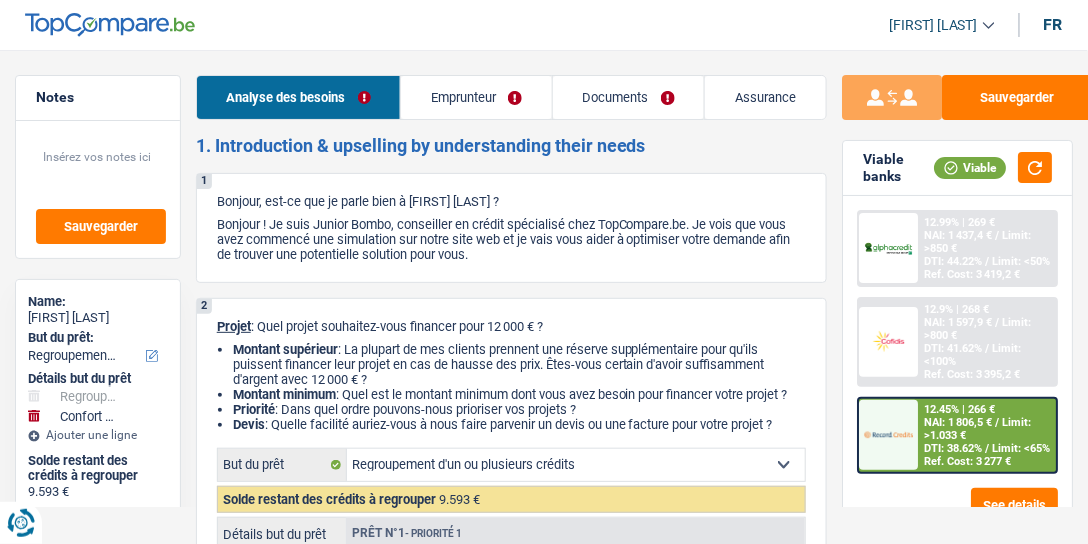 click on "Emprunteur" at bounding box center (476, 97) 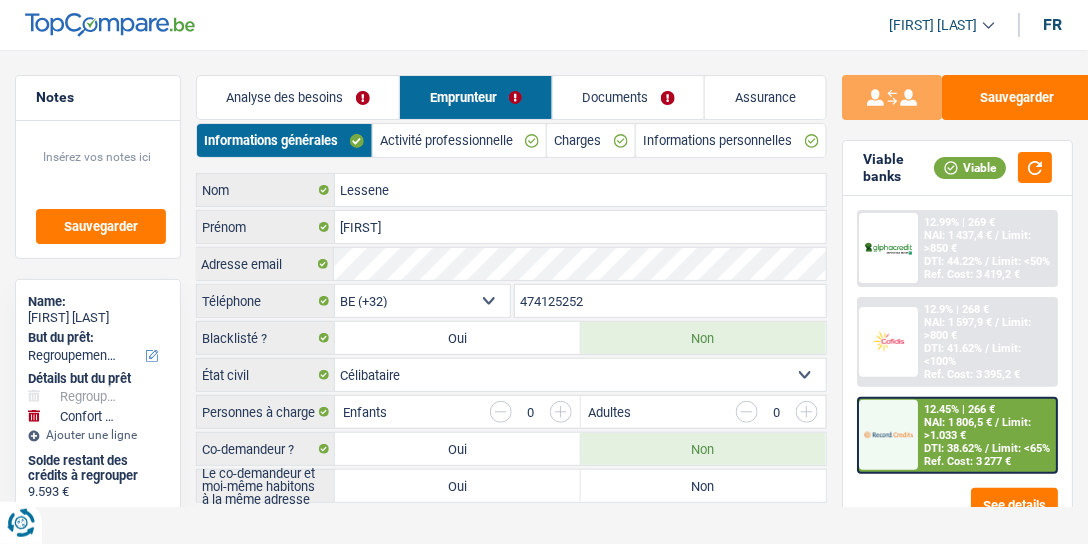click on "474125252" at bounding box center [670, 301] 